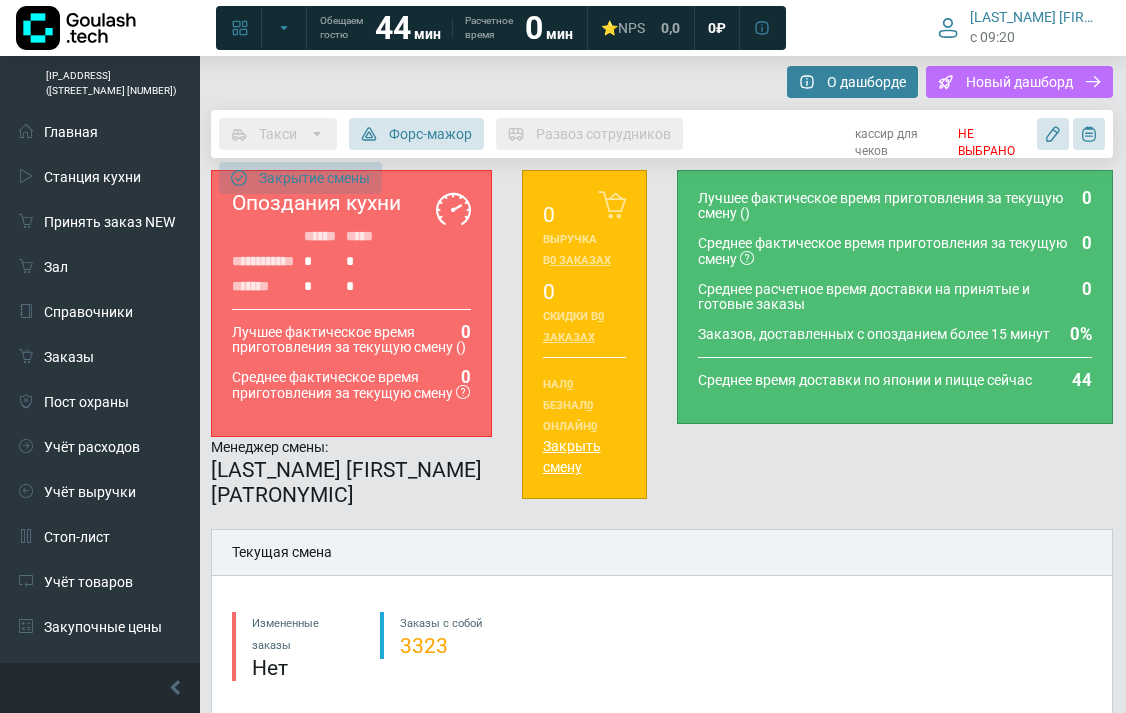 type on "**********" 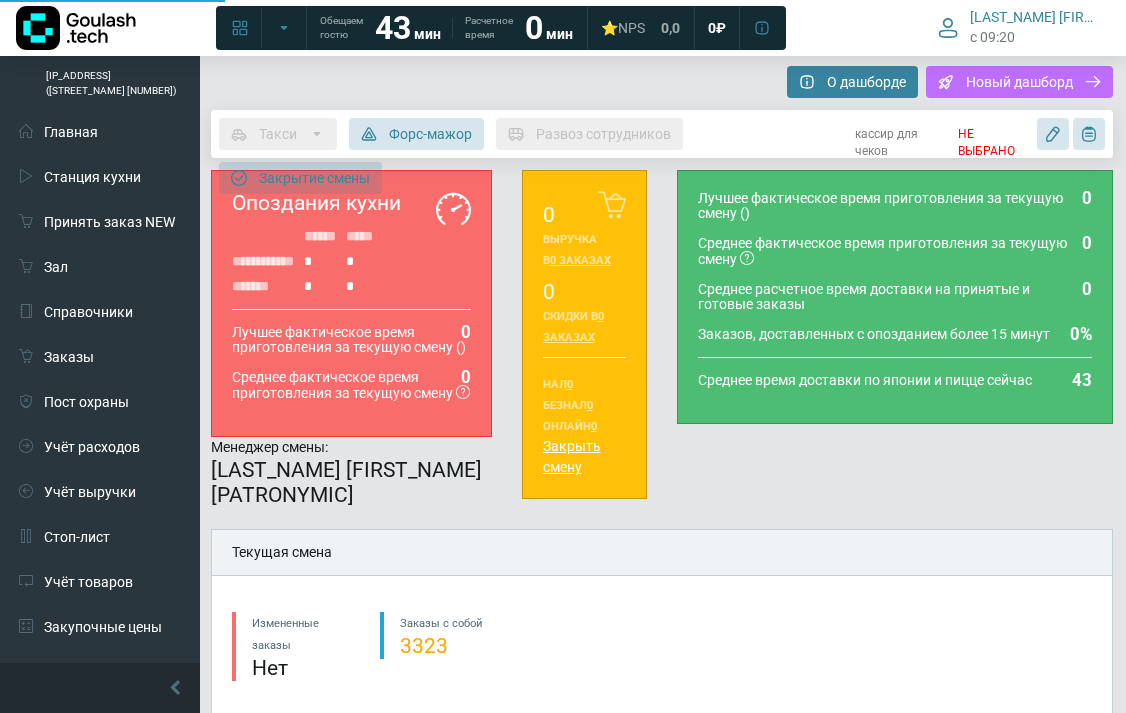 type on "**********" 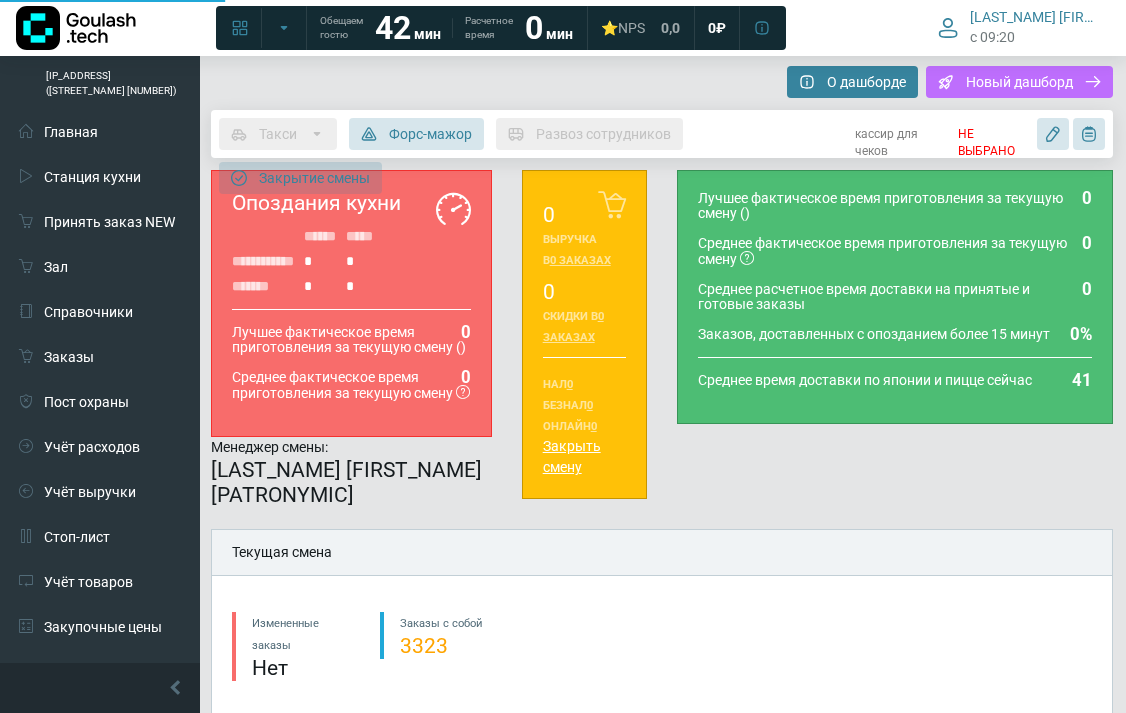 type on "**********" 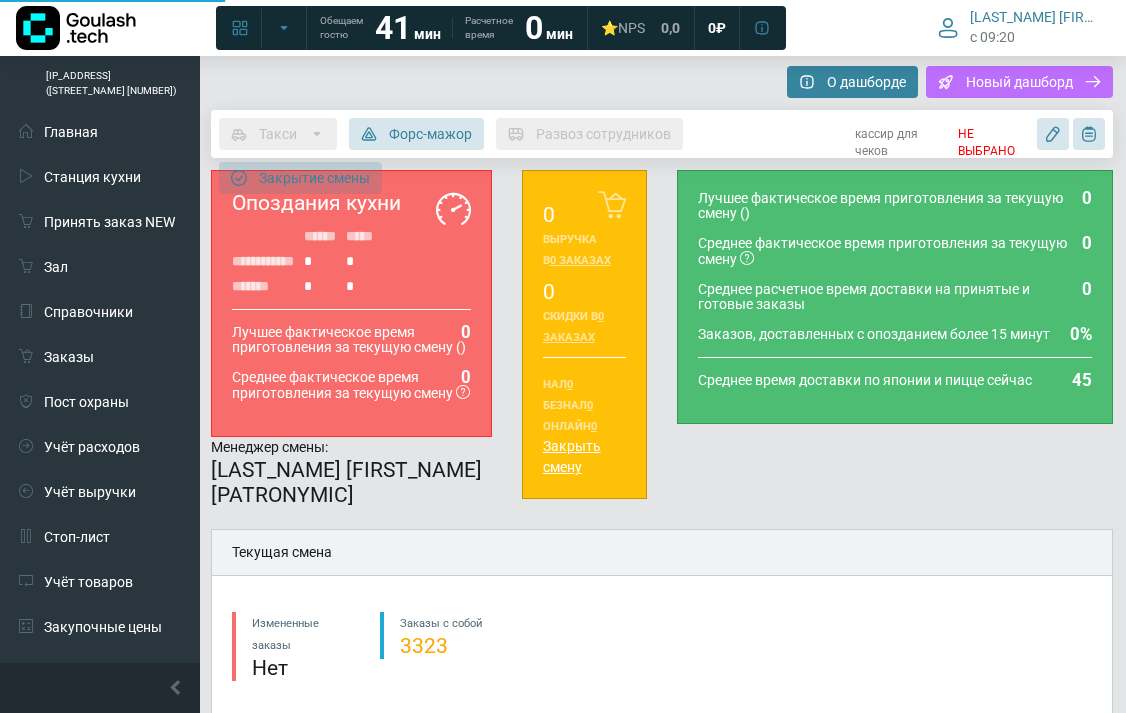 type on "**********" 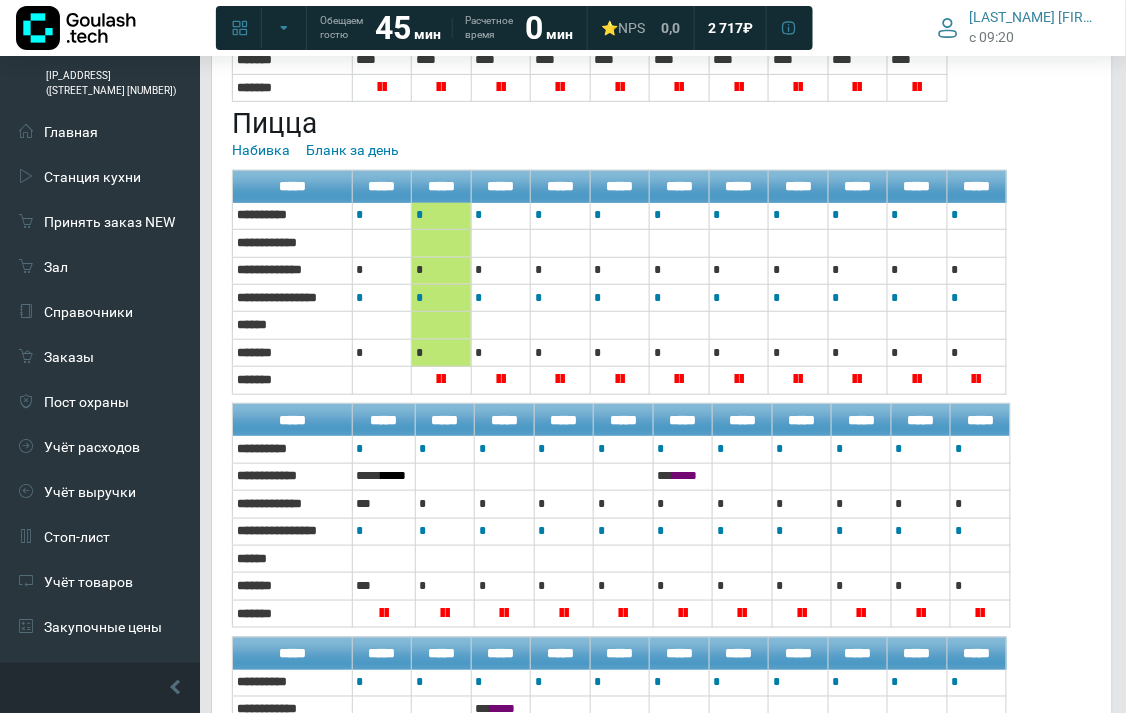 scroll, scrollTop: 3548, scrollLeft: 0, axis: vertical 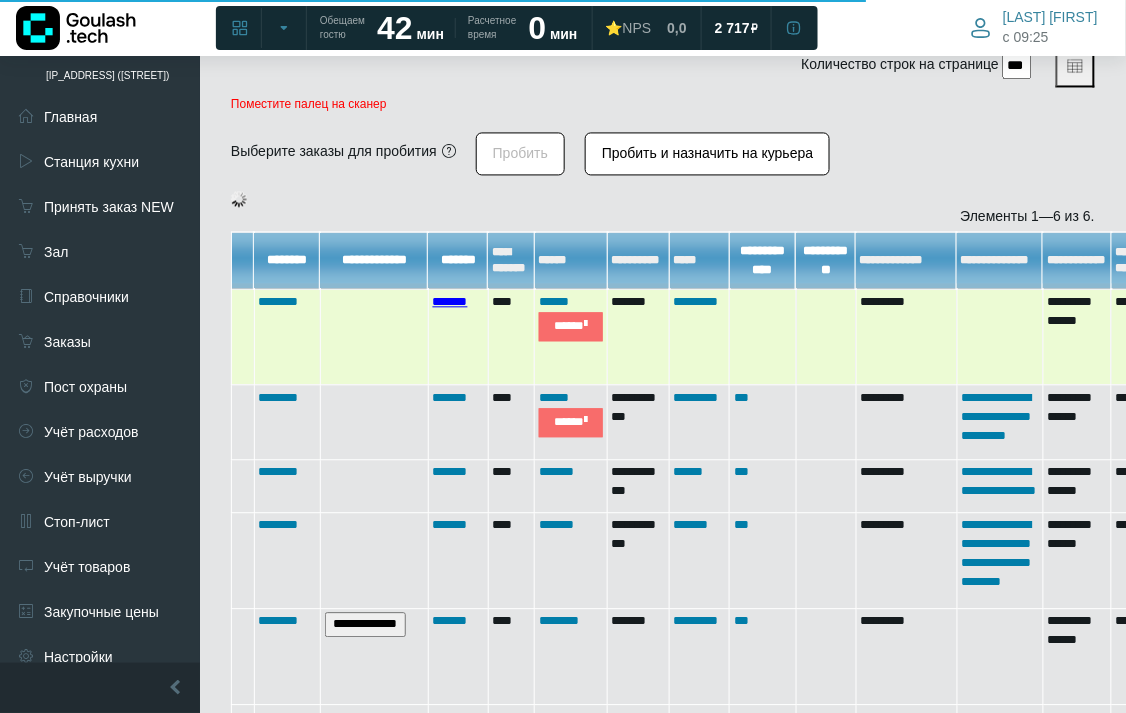 click on "*******" at bounding box center (450, 302) 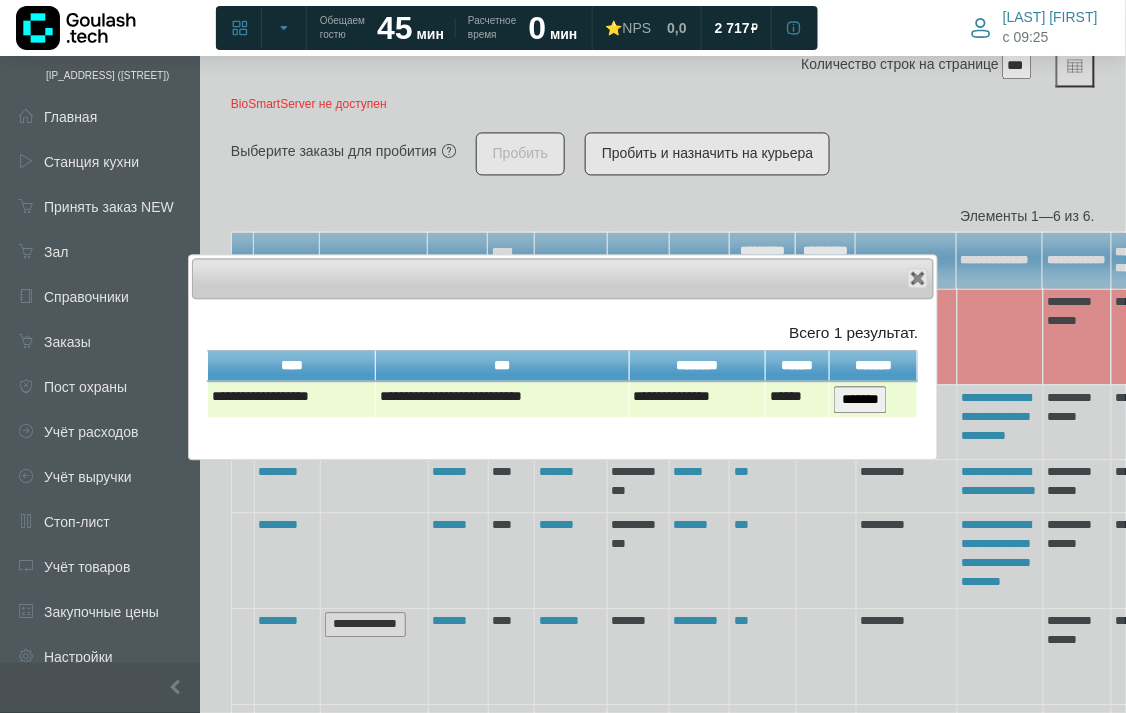 click on "*******" at bounding box center [860, 400] 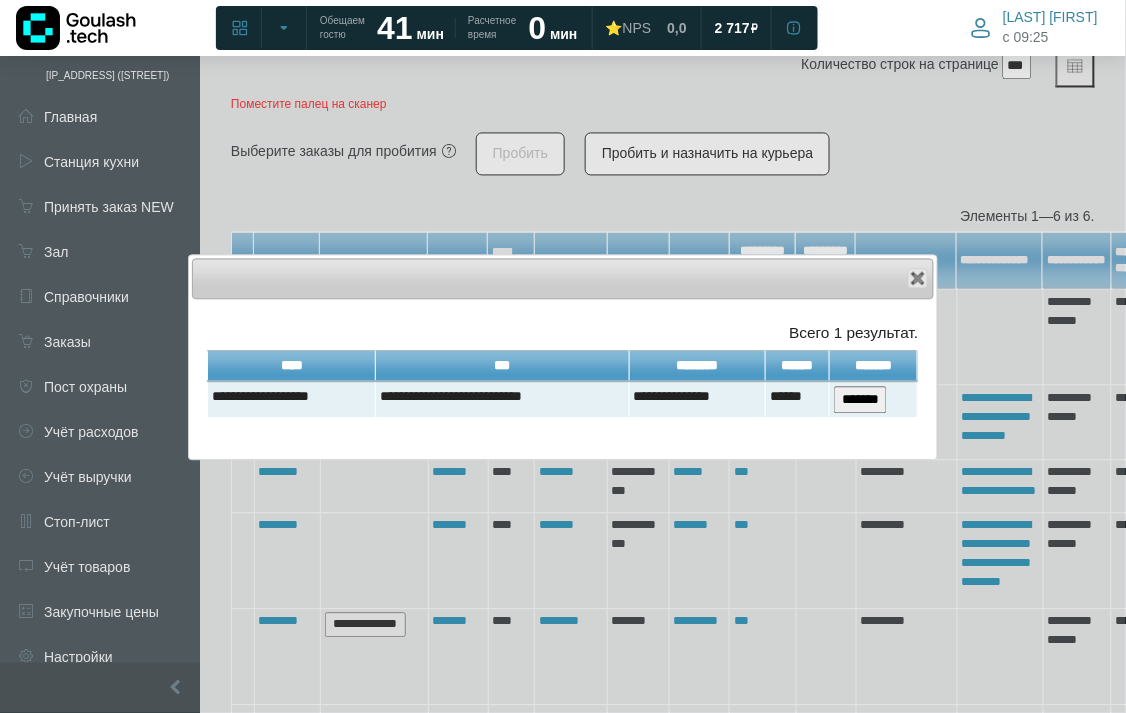 click on "Close" at bounding box center [563, 279] 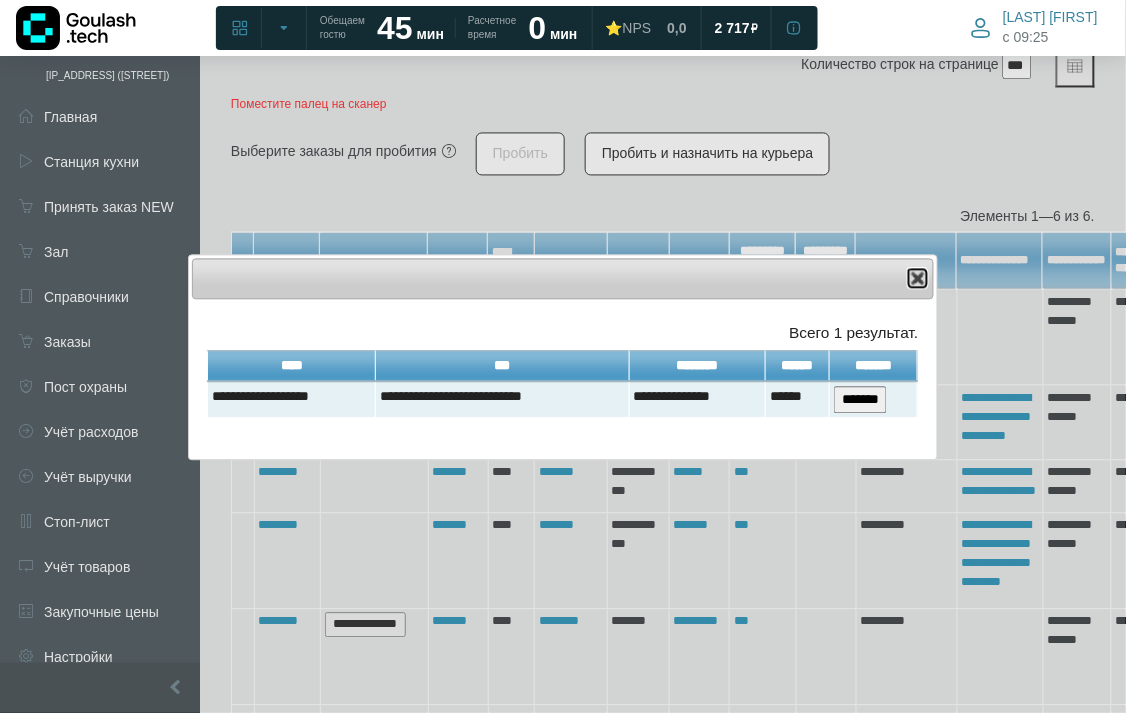 click at bounding box center [918, 279] 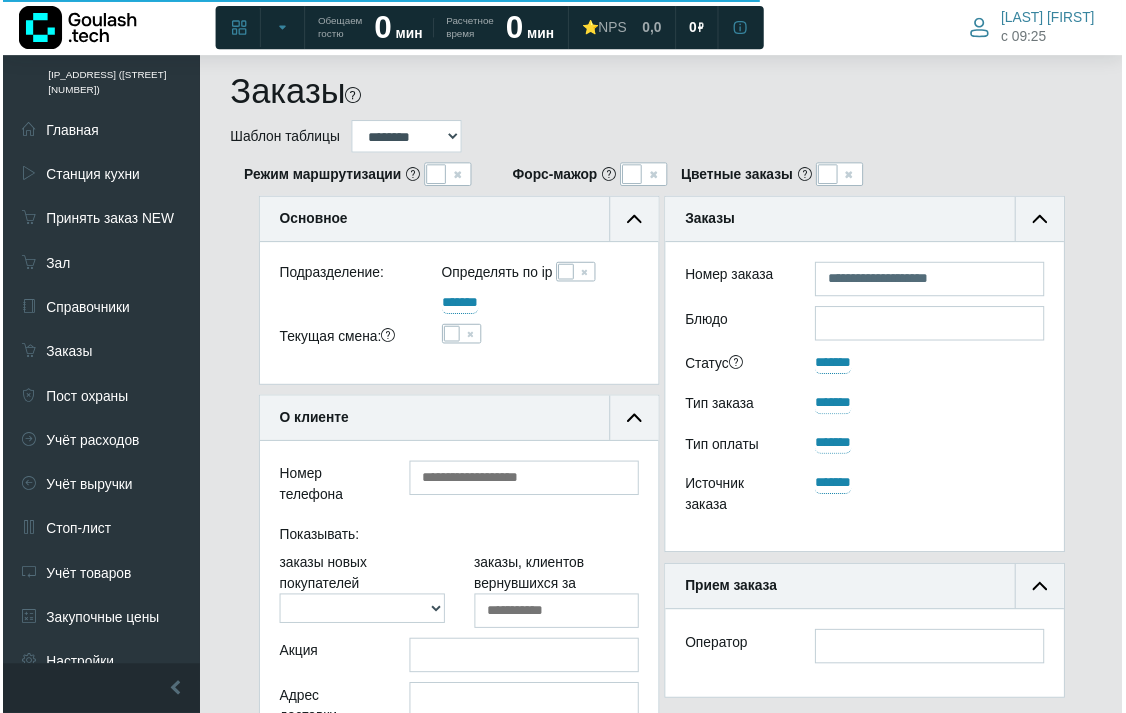 scroll, scrollTop: 826, scrollLeft: 0, axis: vertical 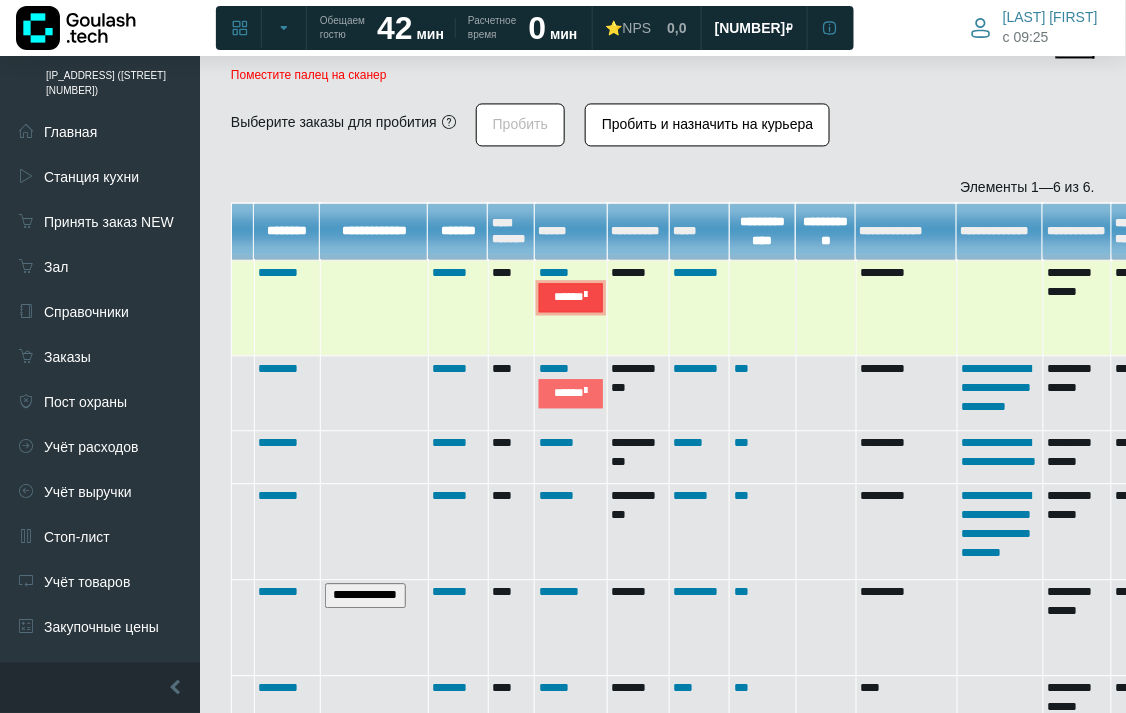 click on "*****" at bounding box center [571, 297] 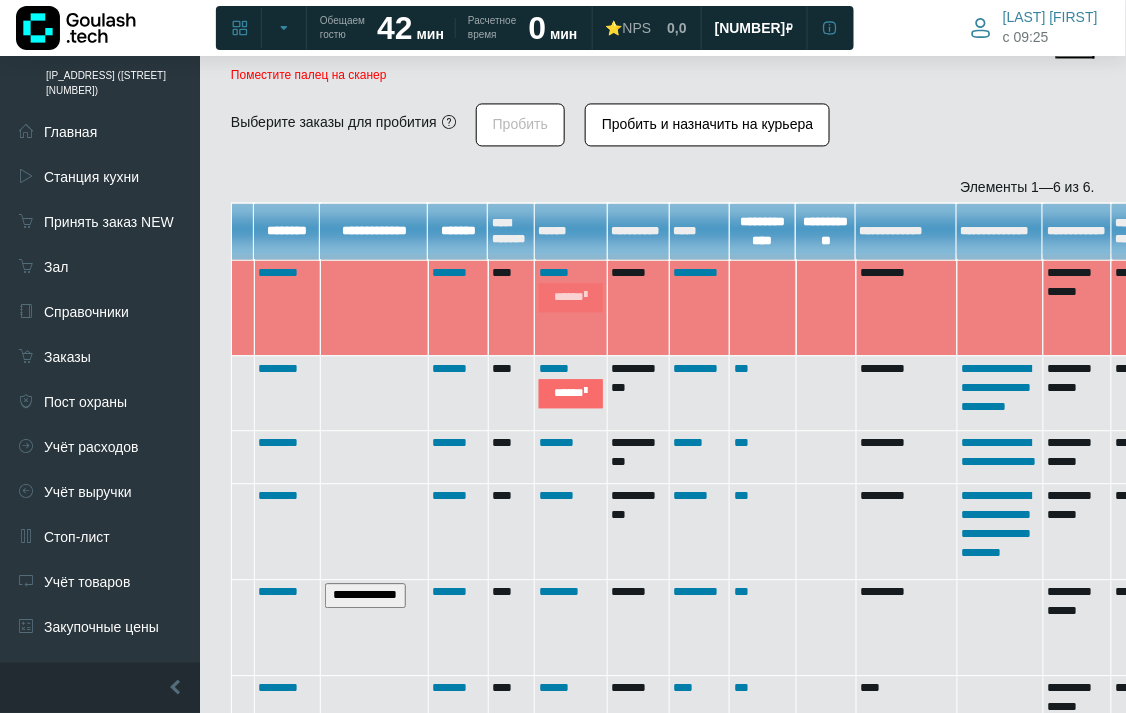 click on "****** *****" at bounding box center (571, 308) 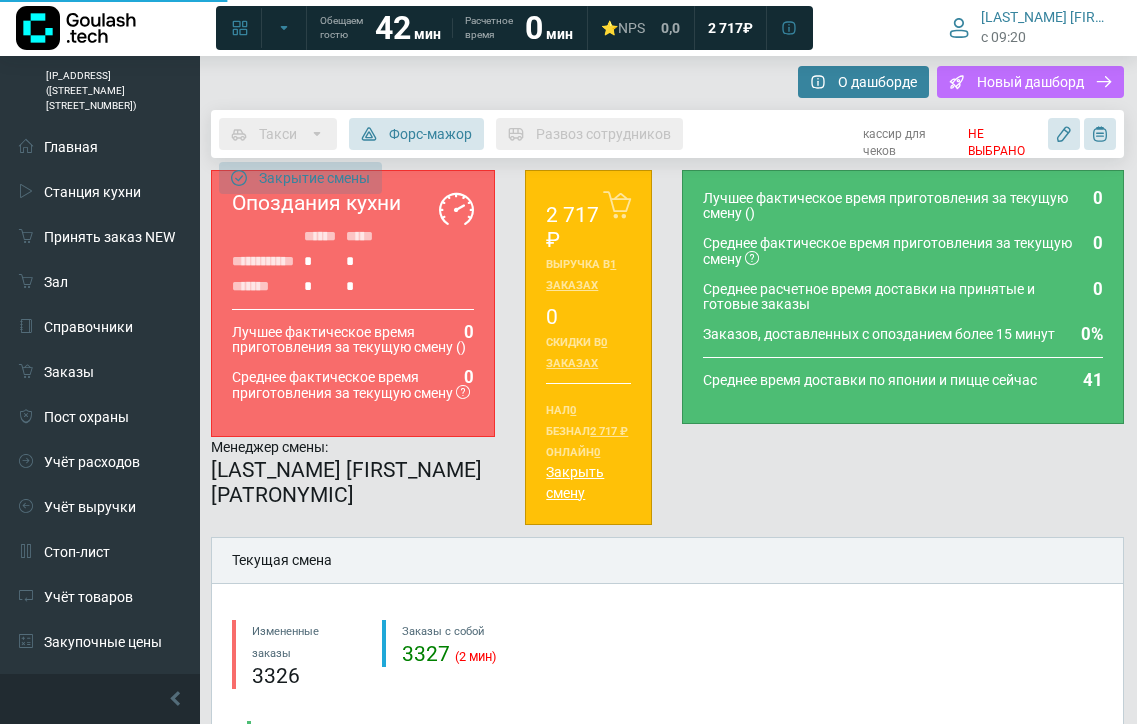 type on "**********" 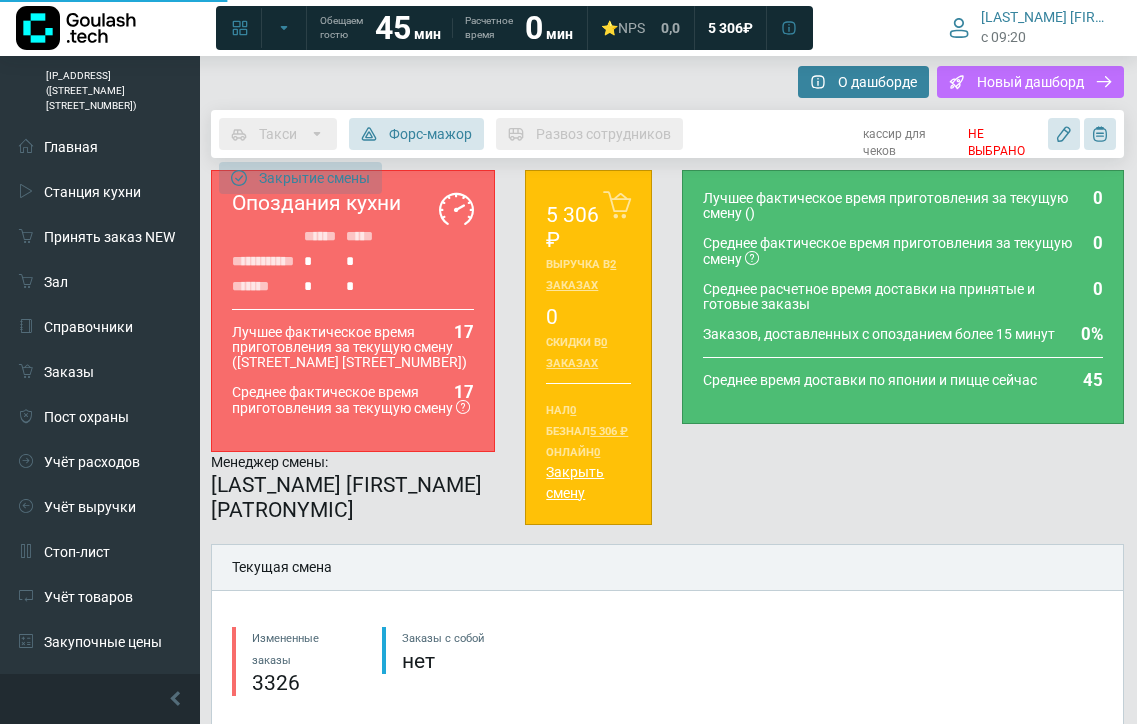 type on "**********" 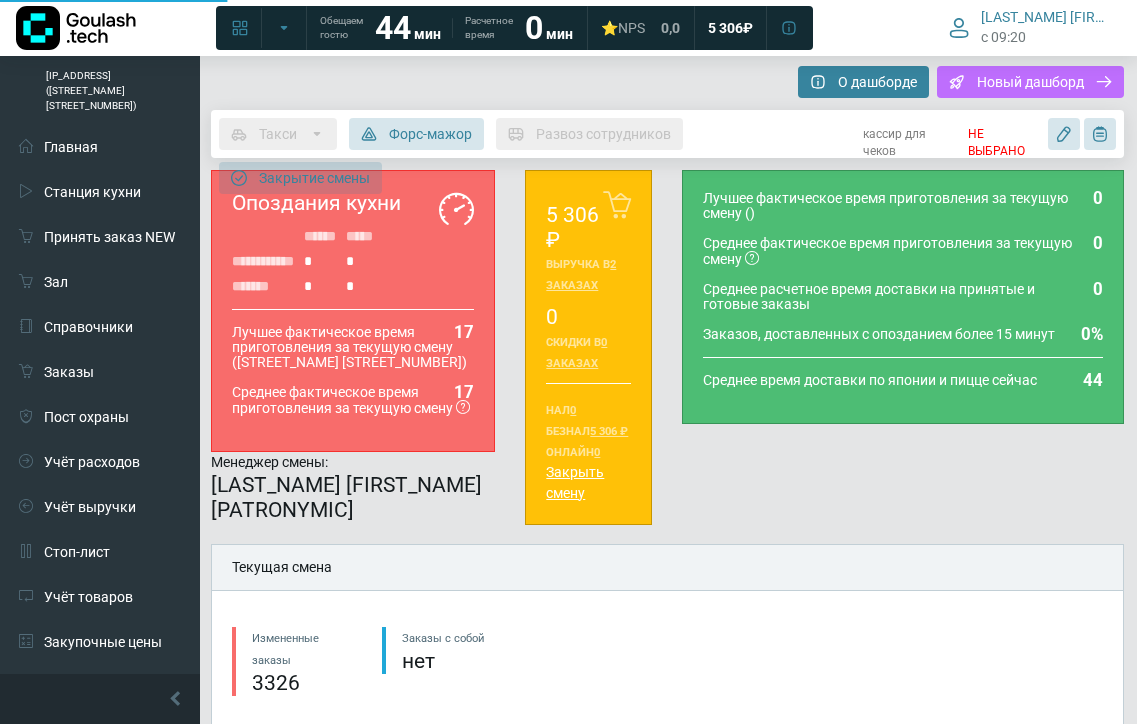 type on "**********" 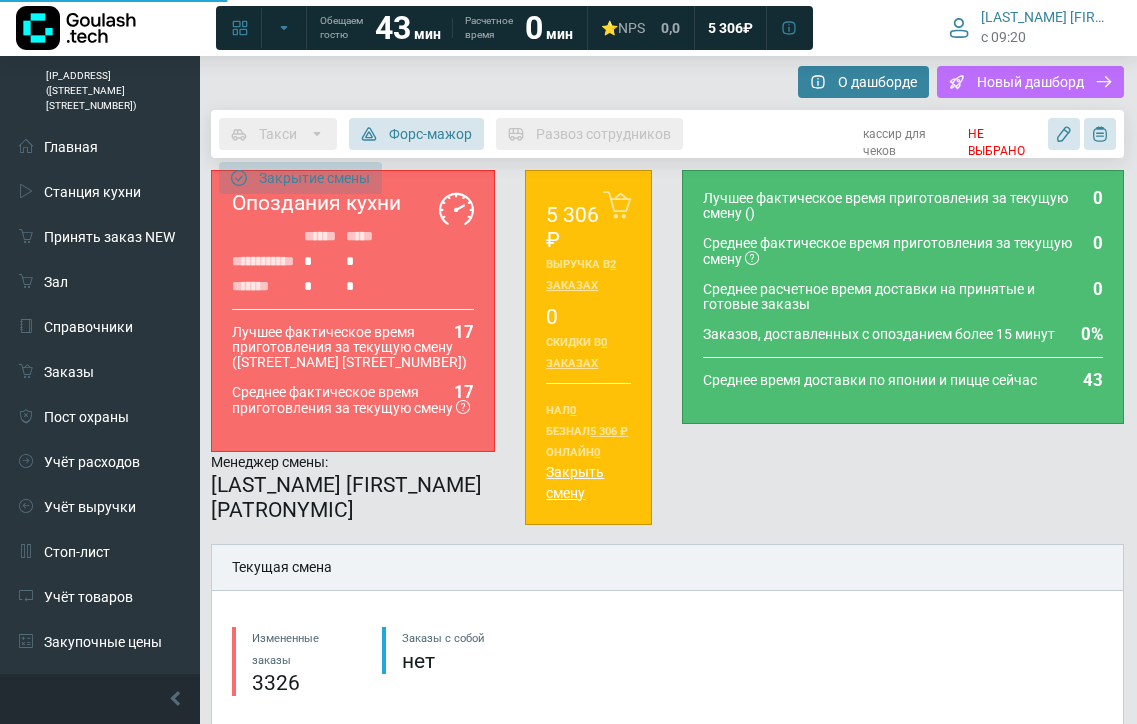 type on "**********" 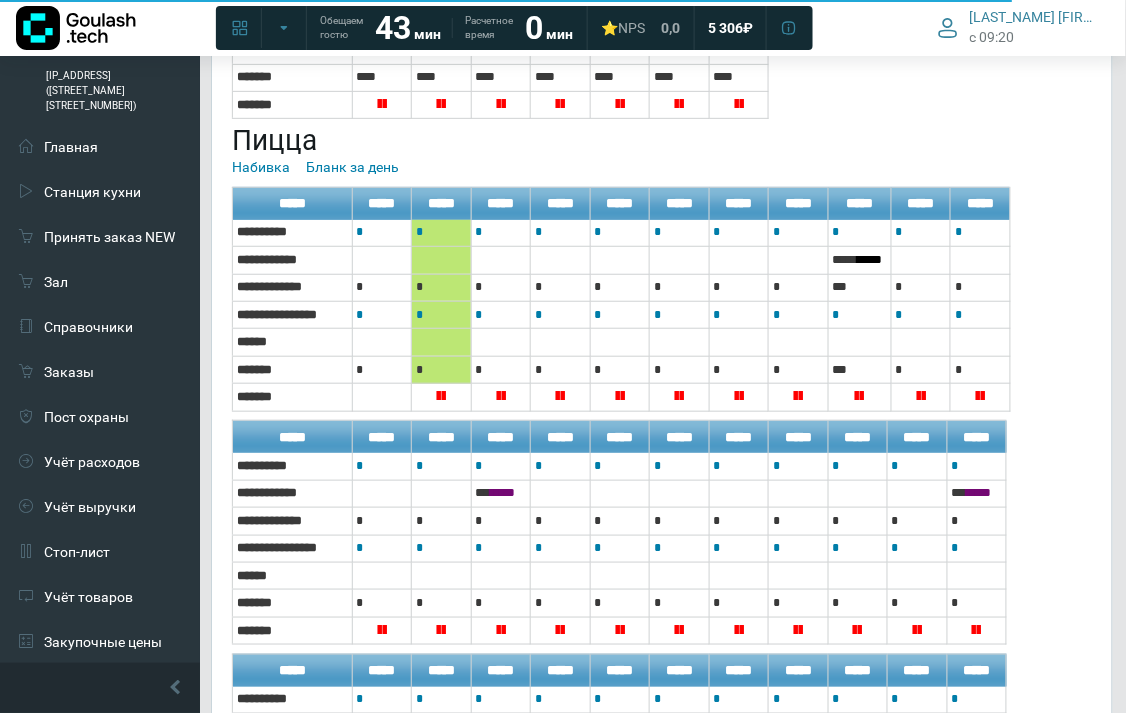 scroll, scrollTop: 3548, scrollLeft: 0, axis: vertical 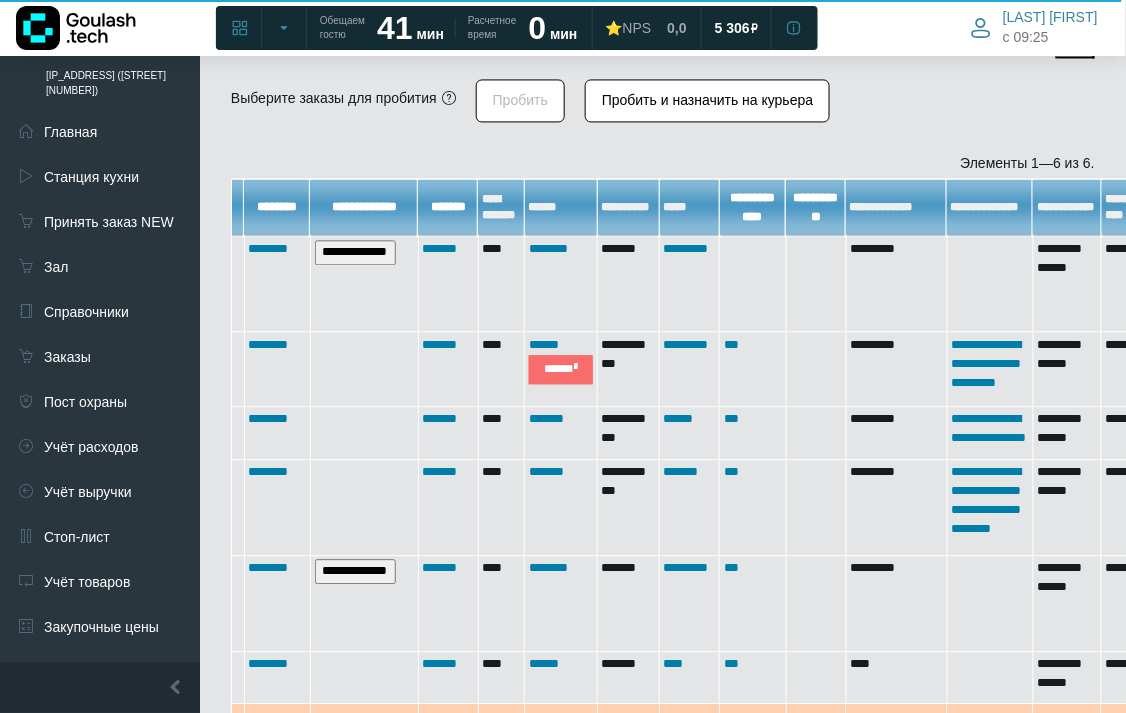 click at bounding box center [100, 28] 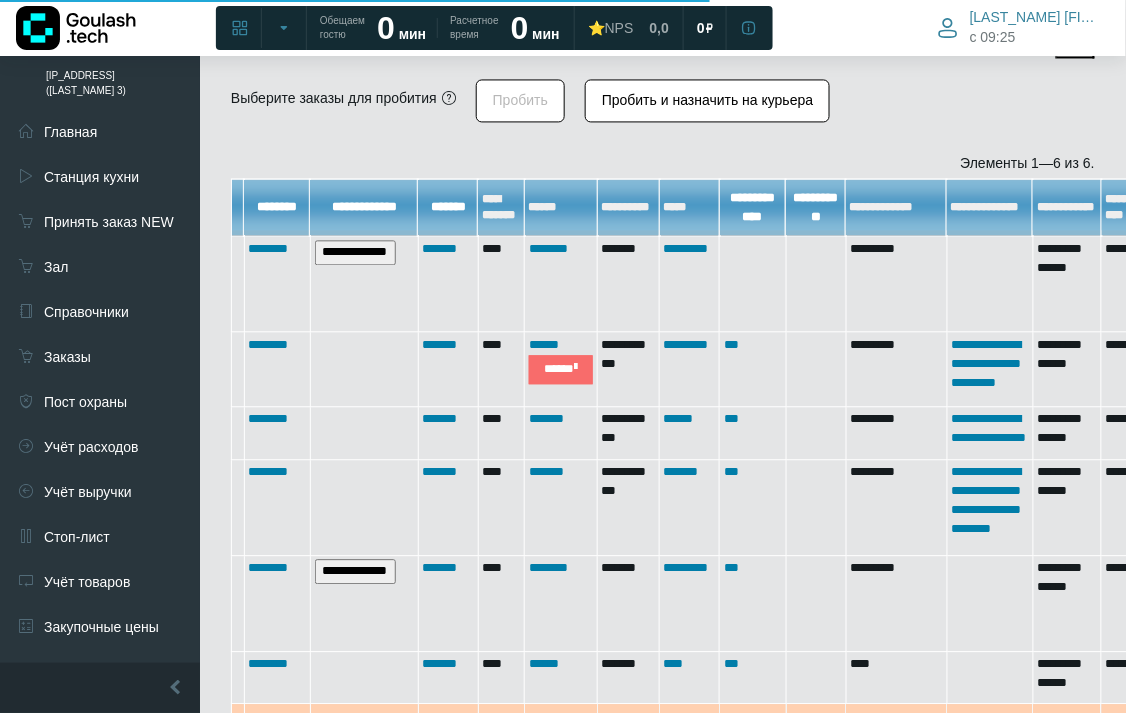 scroll, scrollTop: 856, scrollLeft: 0, axis: vertical 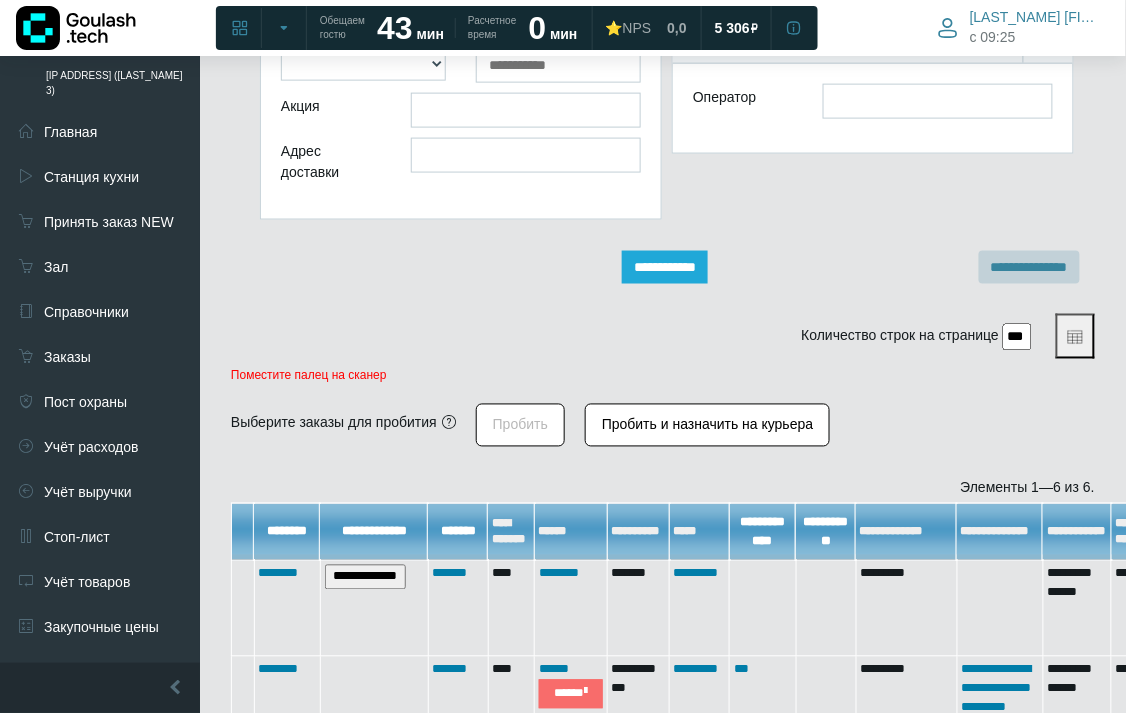 click on "**********" at bounding box center [665, 267] 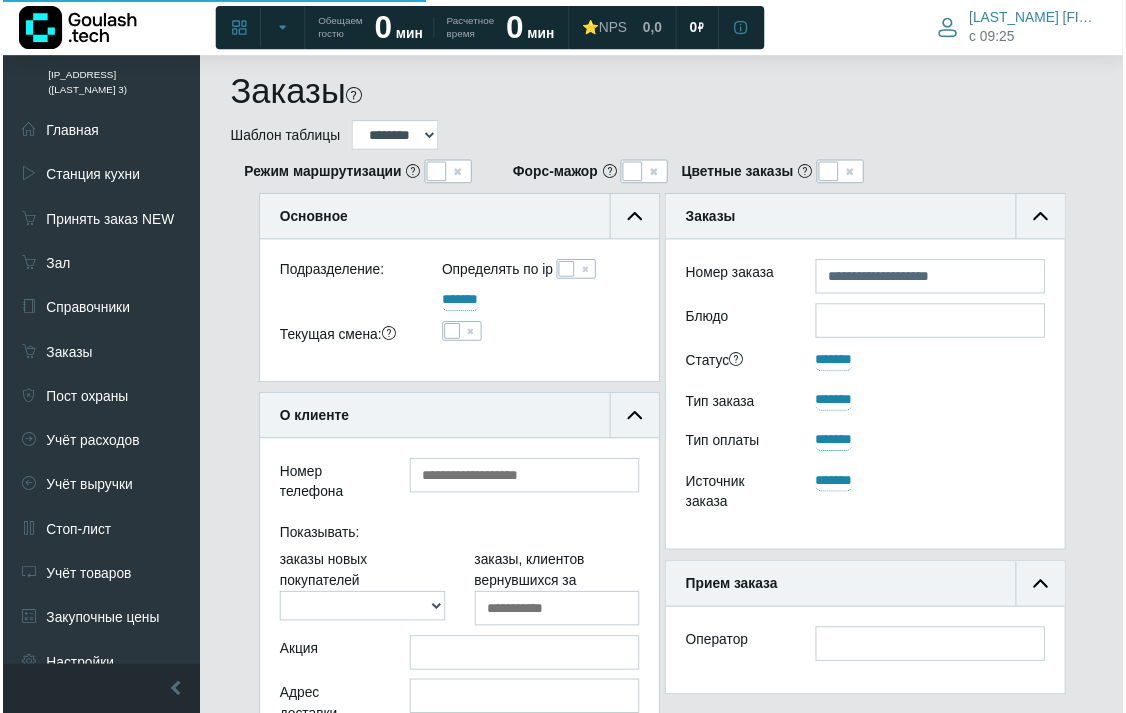 scroll, scrollTop: 0, scrollLeft: 0, axis: both 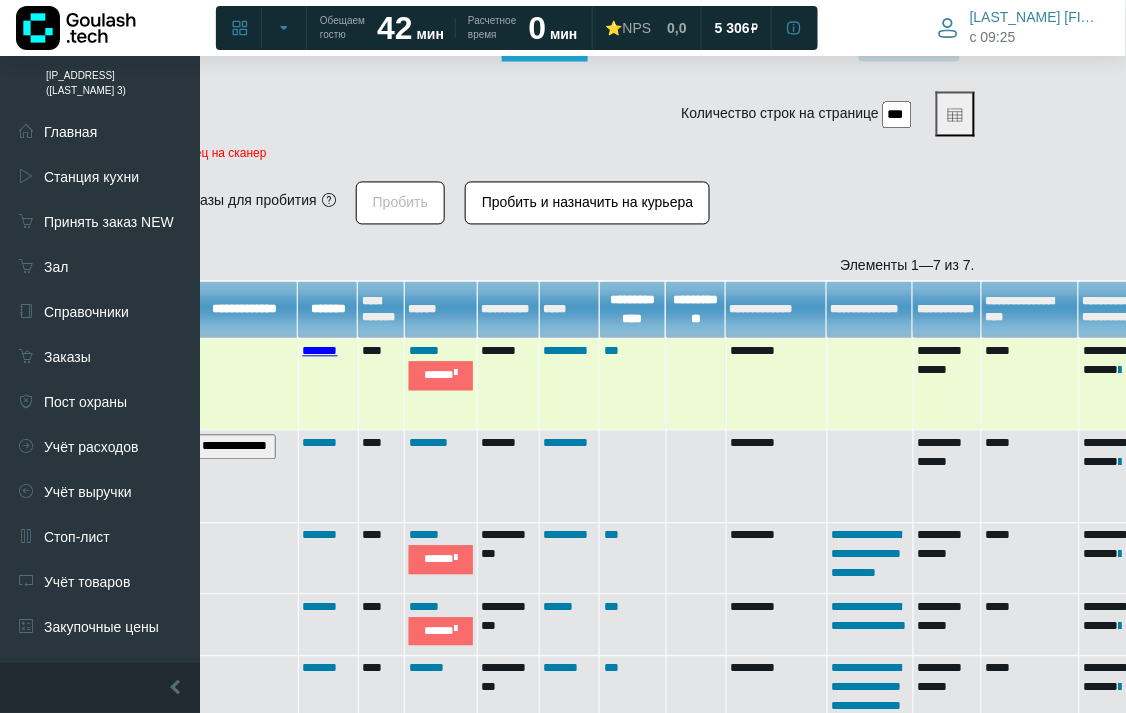 click on "*******" at bounding box center (320, 351) 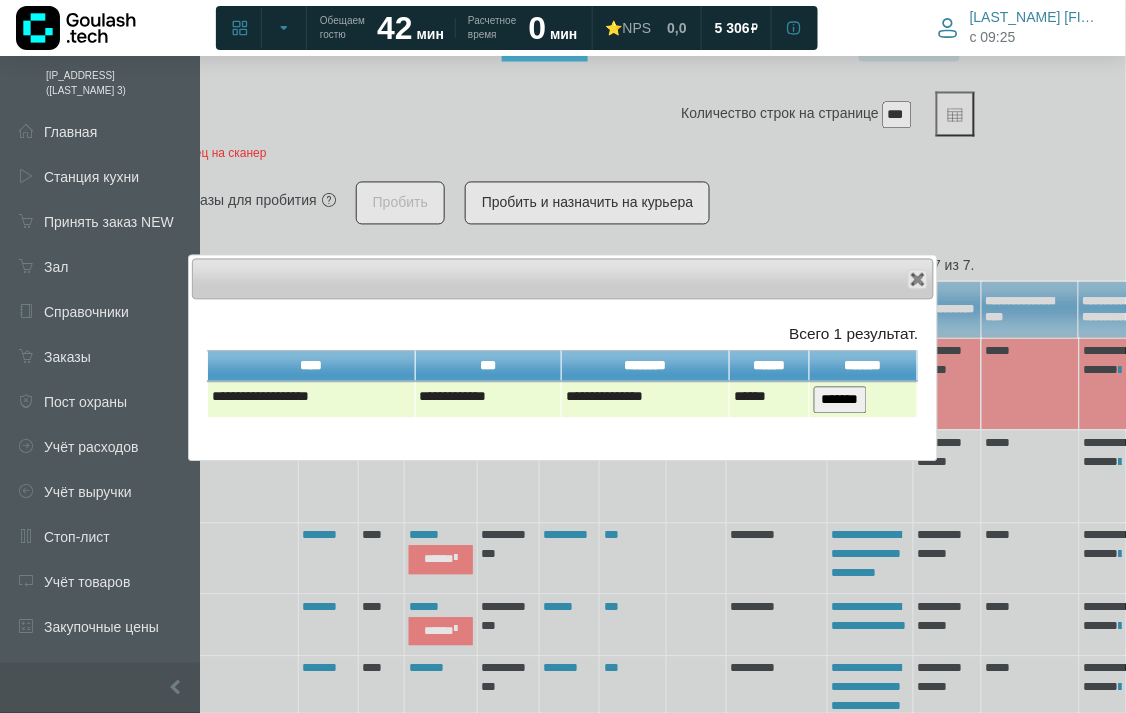 click on "*******" at bounding box center (840, 400) 